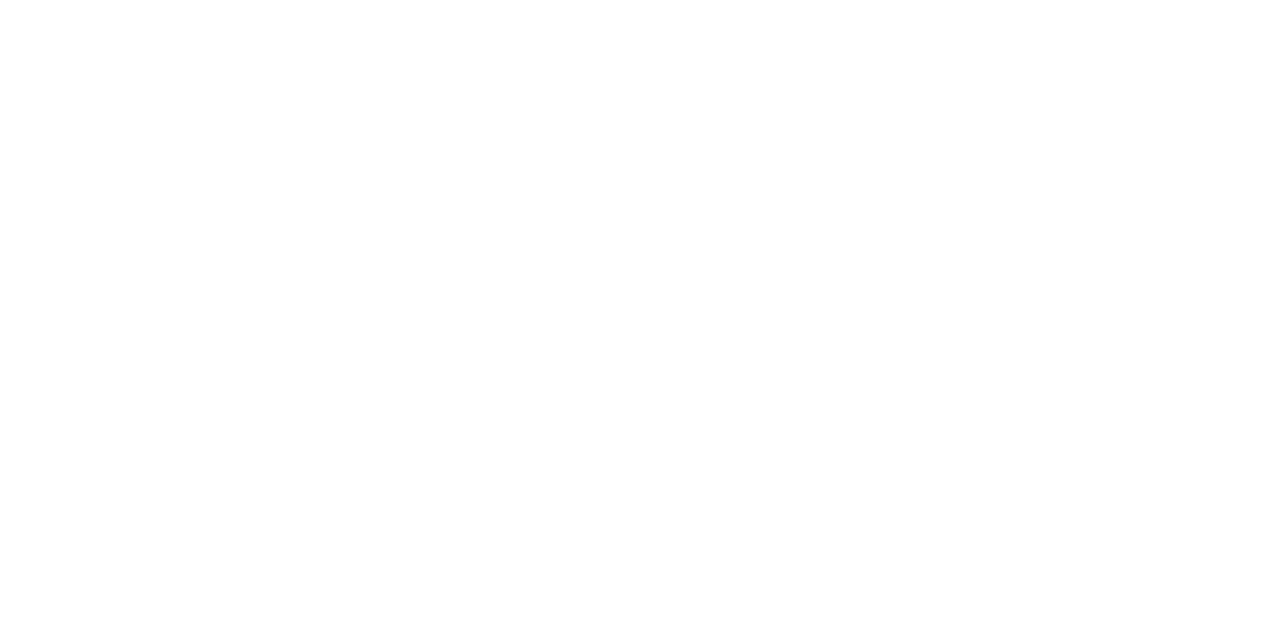 scroll, scrollTop: 0, scrollLeft: 0, axis: both 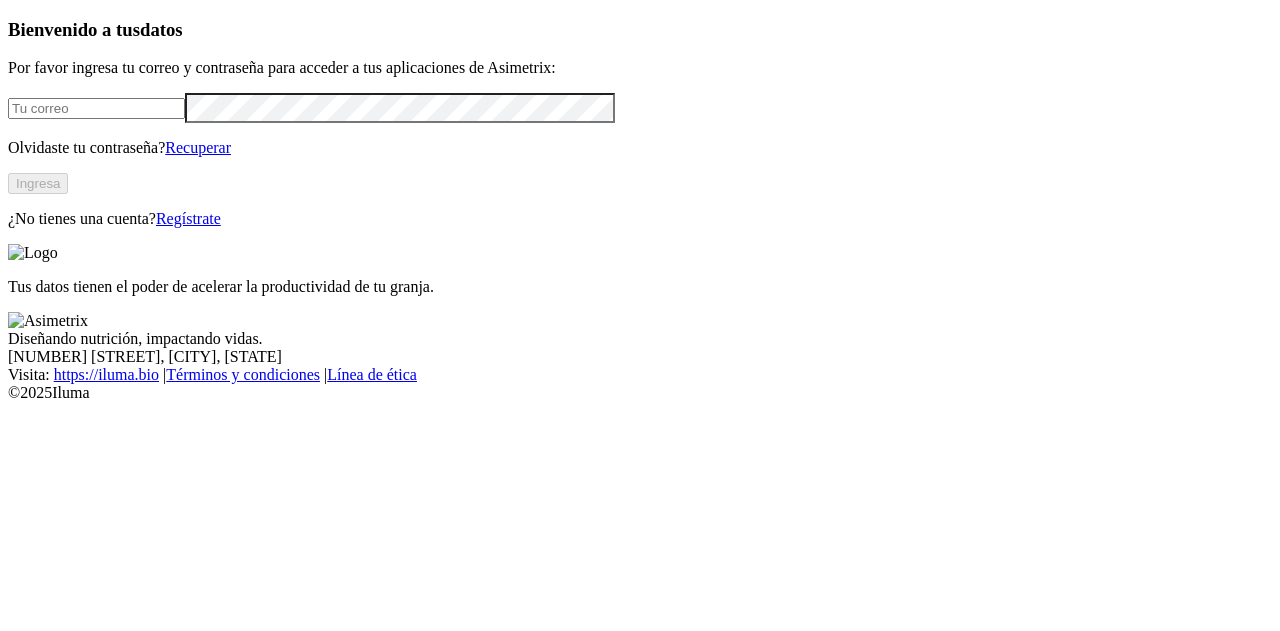 type on "[USERNAME]@[DOMAIN].com" 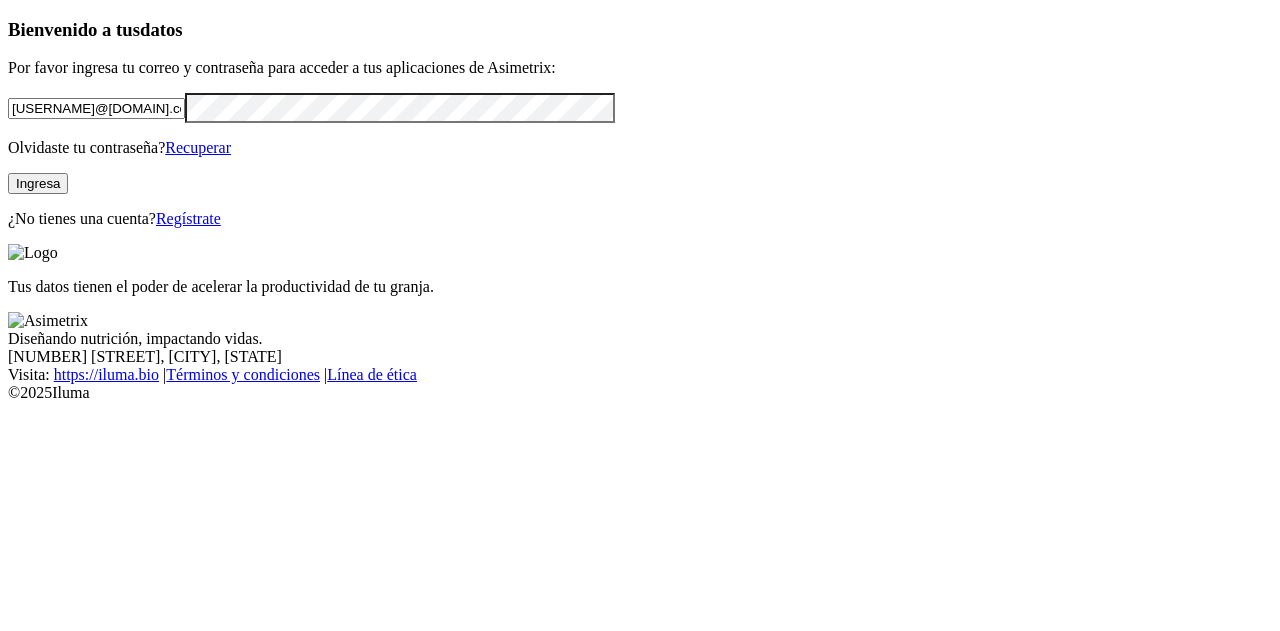 click on "Ingresa" at bounding box center [38, 183] 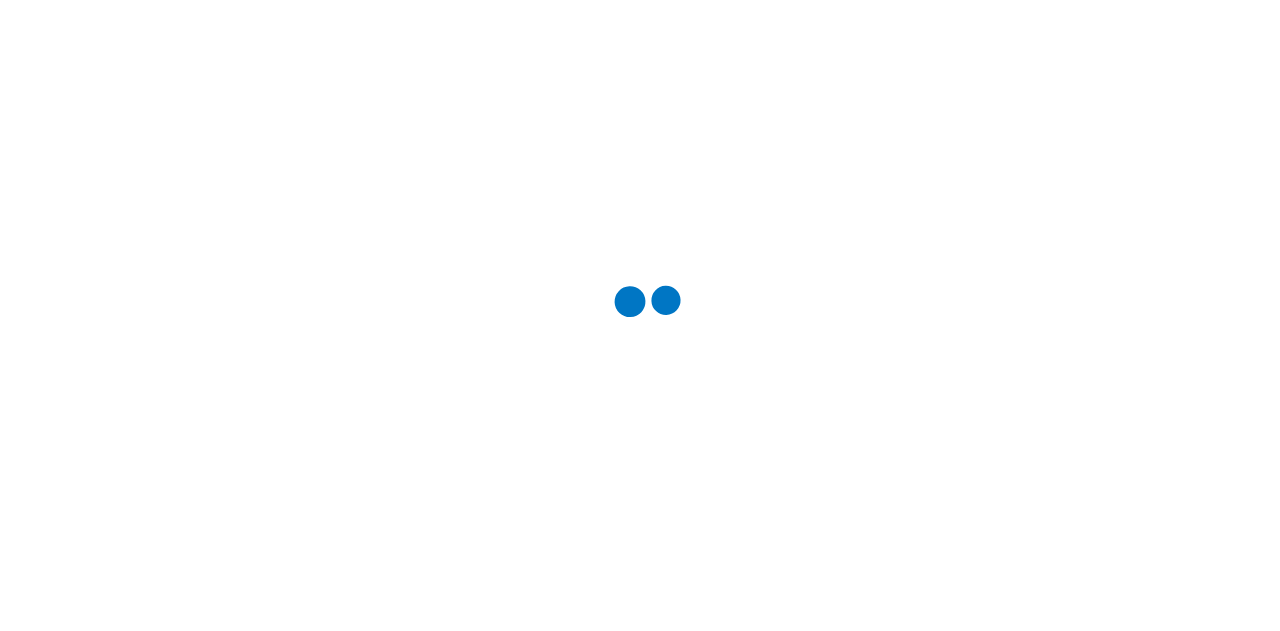 scroll, scrollTop: 0, scrollLeft: 0, axis: both 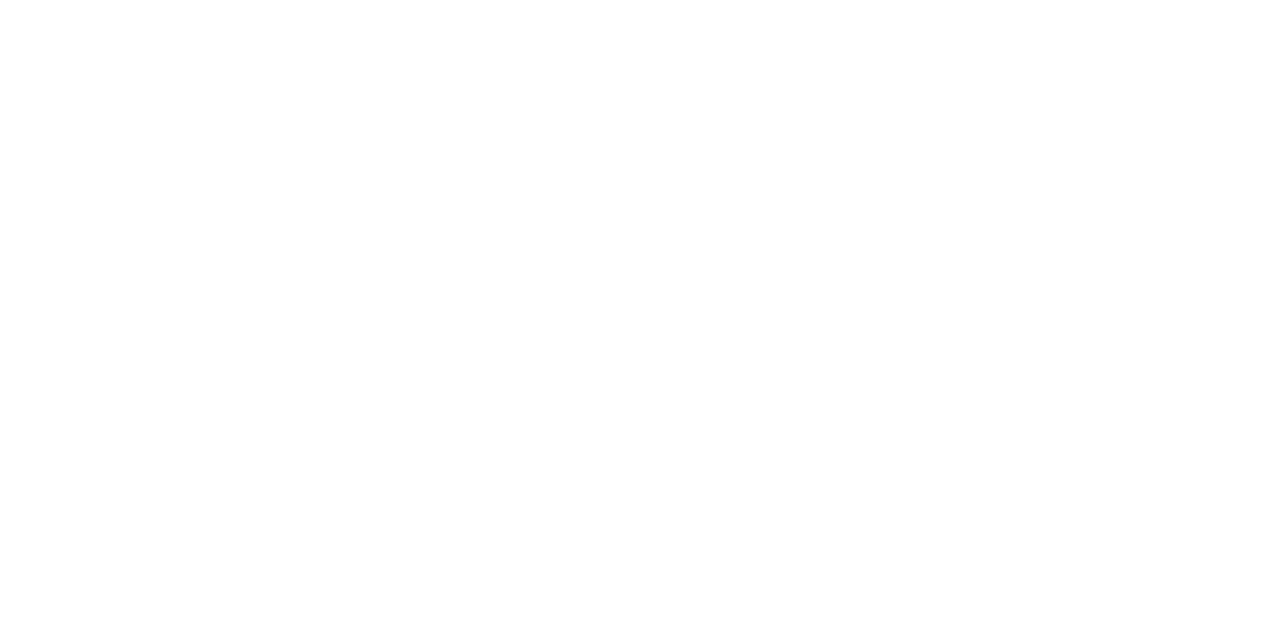 click on ".f833c649-ebfd-4bf3-83aa-e64b698d0dc5 {
fill: none;
stroke-linecap: round;
stroke-linejoin: round;
stroke-width: 3 !important;
}" 